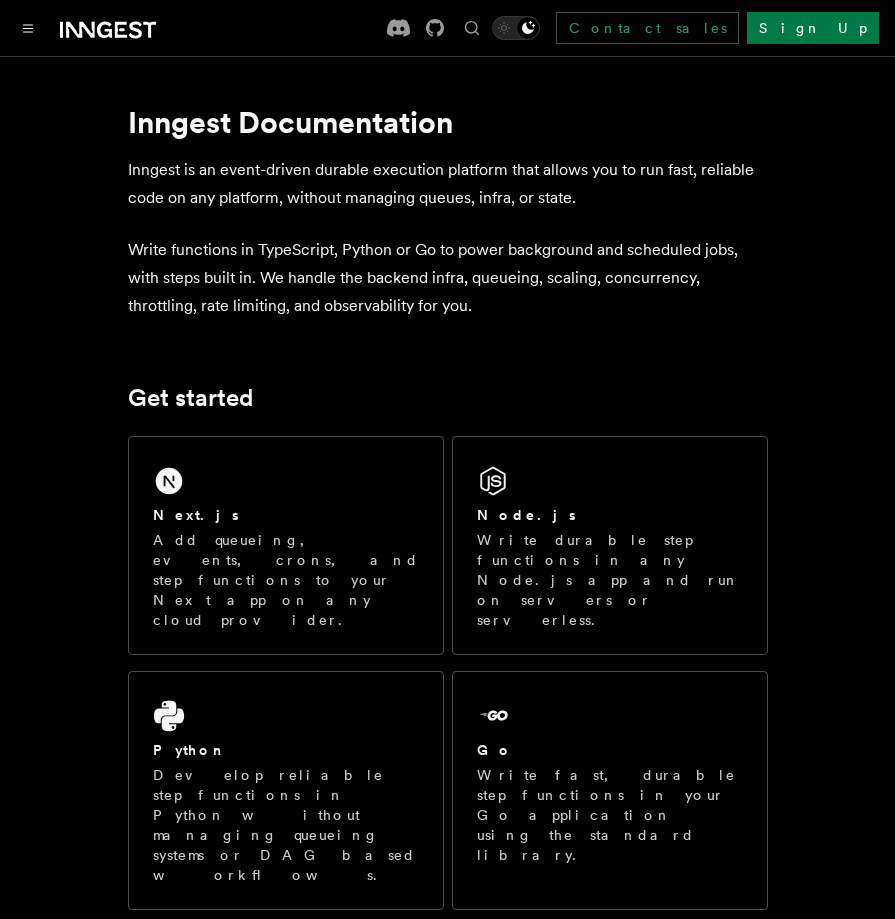 scroll, scrollTop: 0, scrollLeft: 0, axis: both 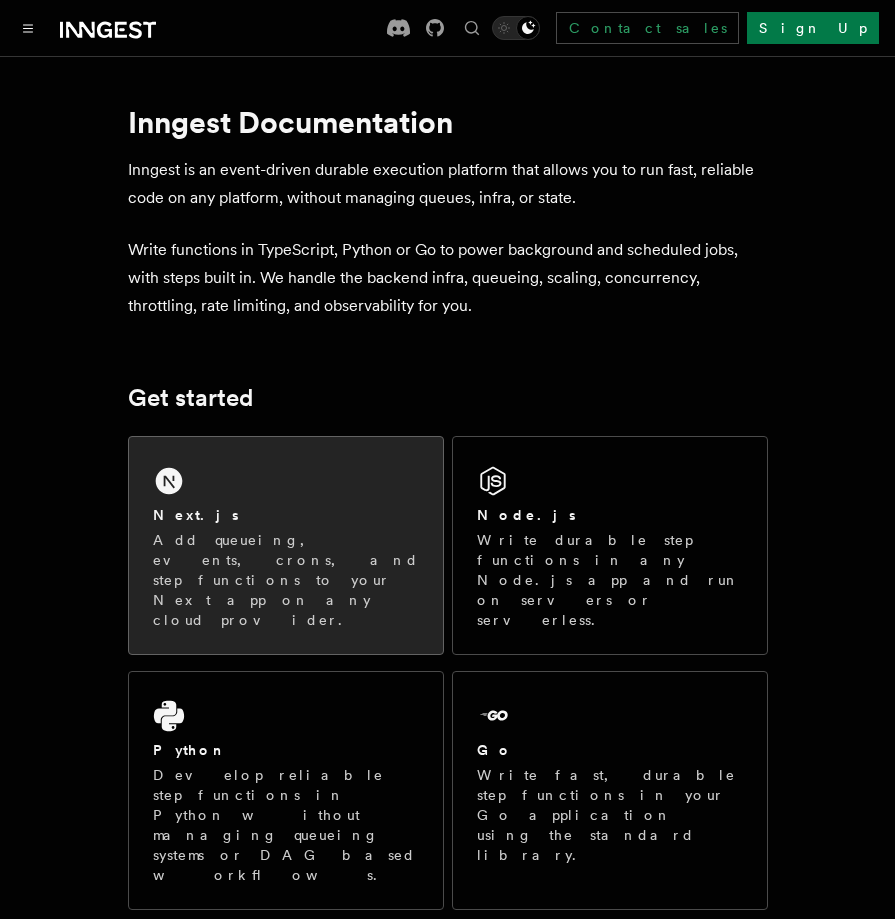 click on "Next.js Add queueing, events, crons, and step functions to your Next app on any cloud provider." at bounding box center (286, 545) 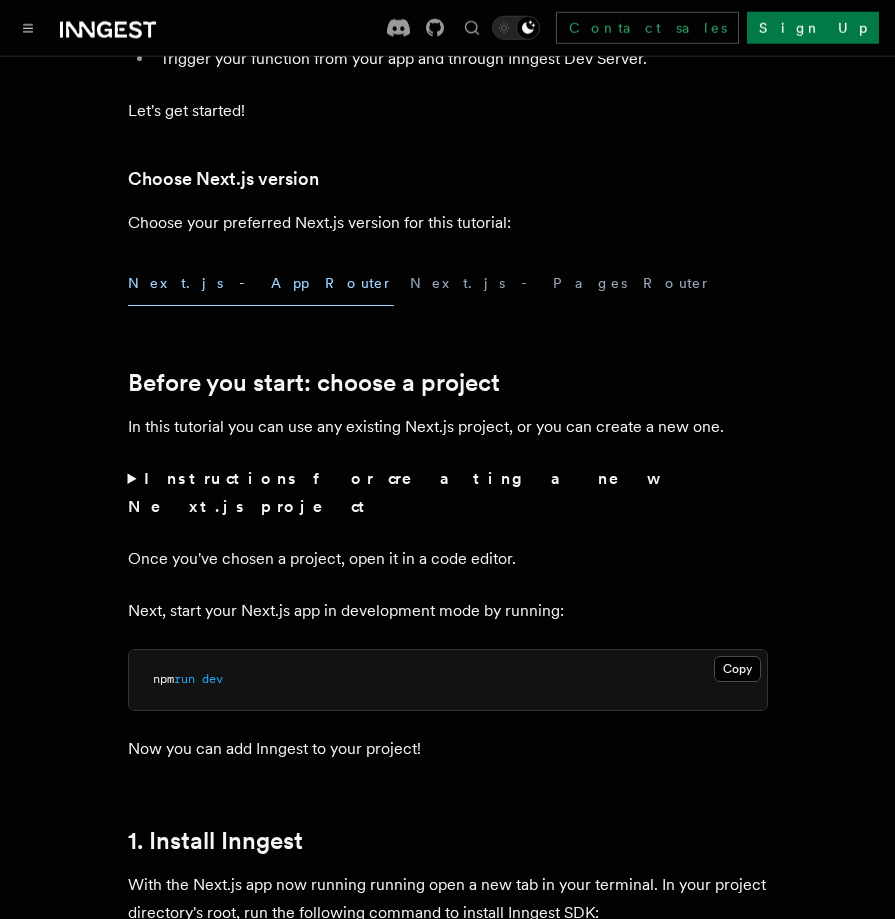 scroll, scrollTop: 456, scrollLeft: 0, axis: vertical 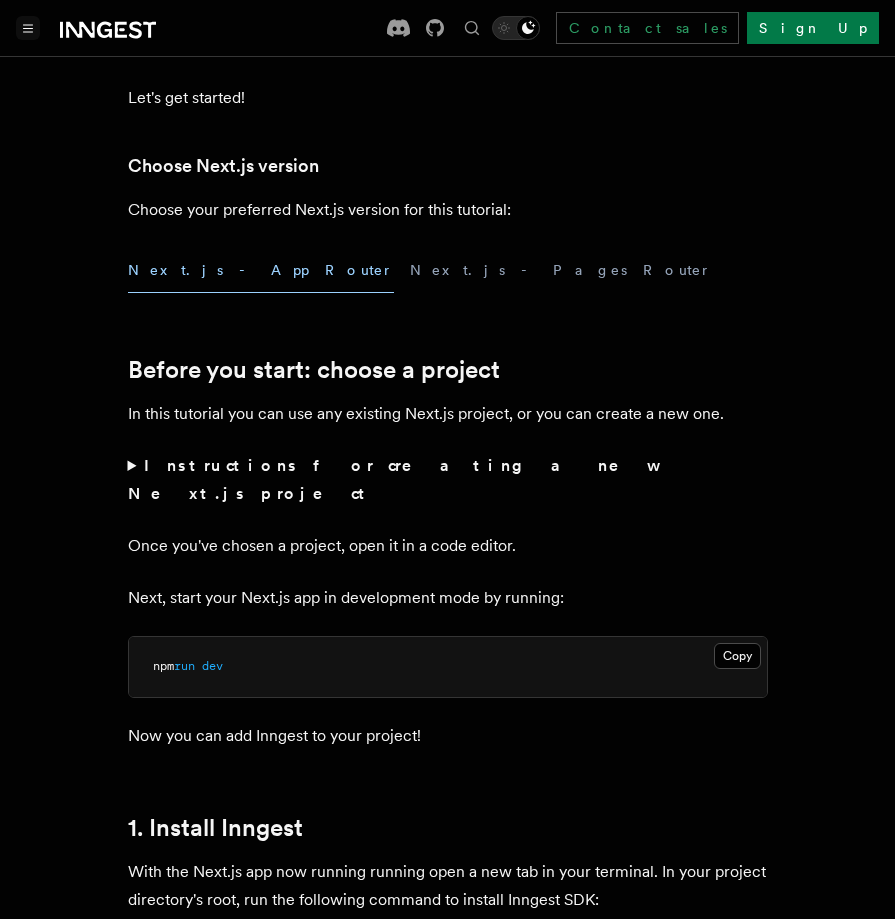 click at bounding box center [28, 28] 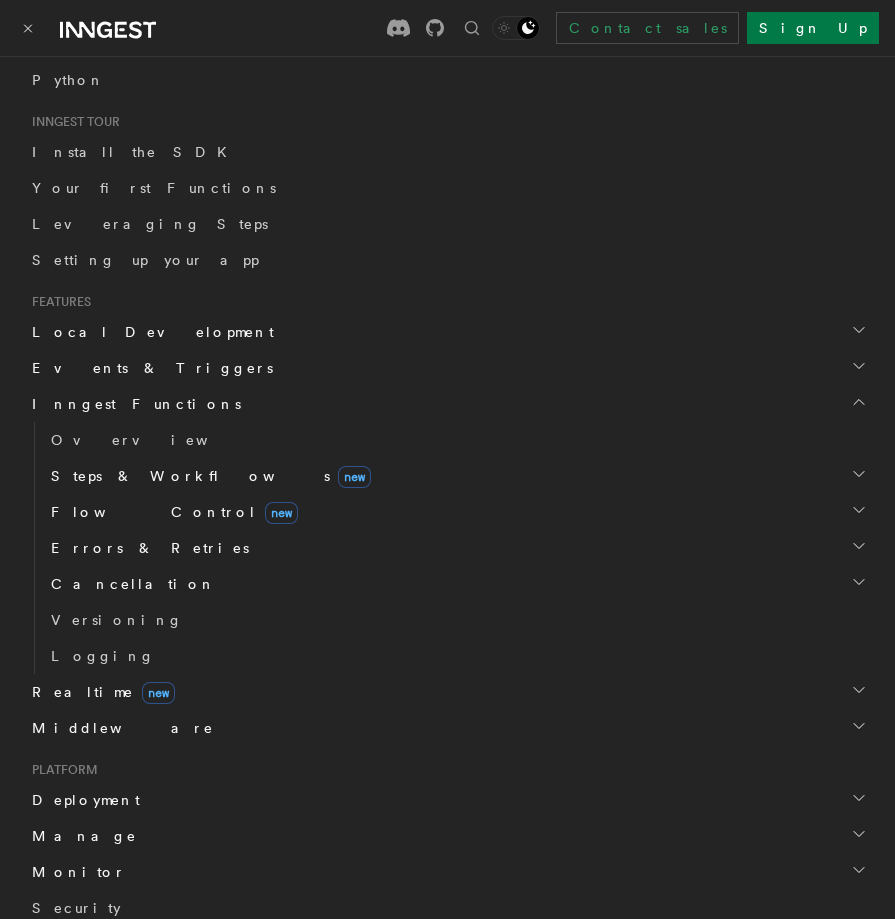 scroll, scrollTop: 684, scrollLeft: 0, axis: vertical 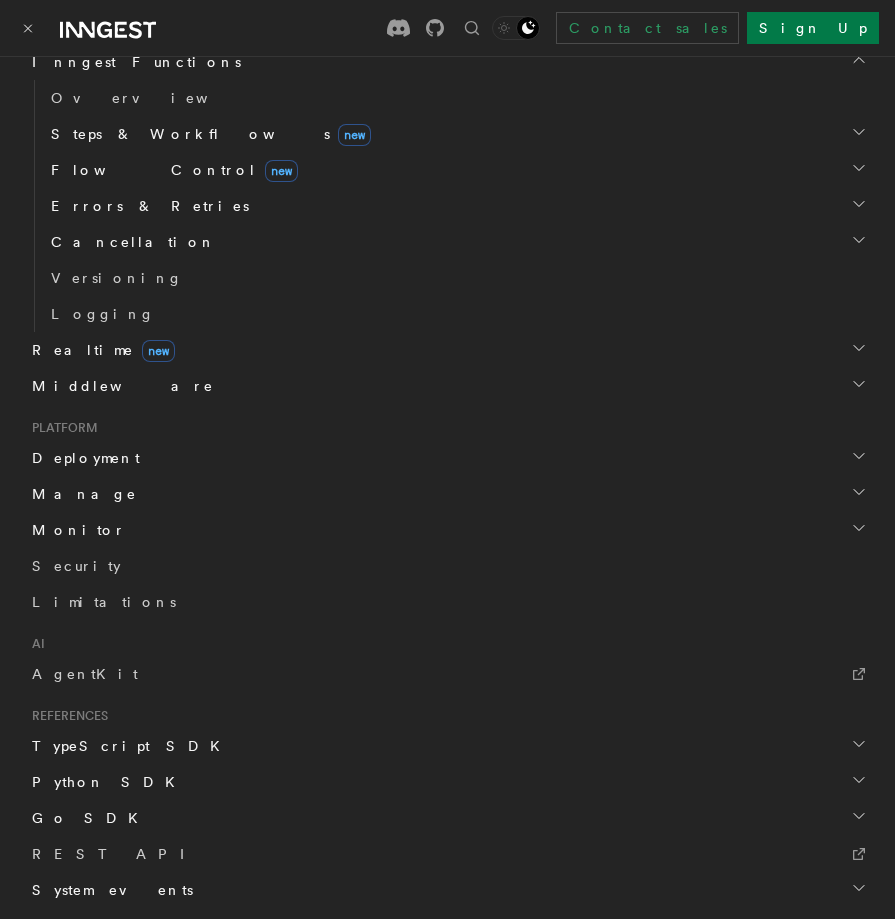 click on "Deployment" at bounding box center [82, 458] 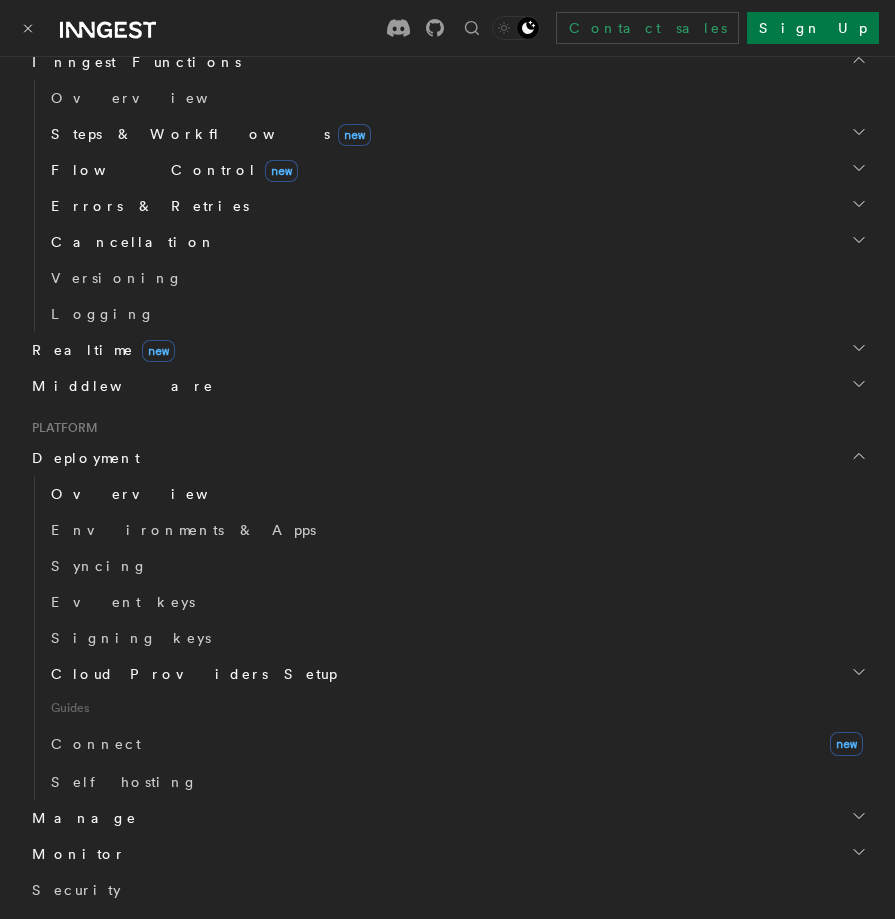 click on "Overview" at bounding box center [154, 494] 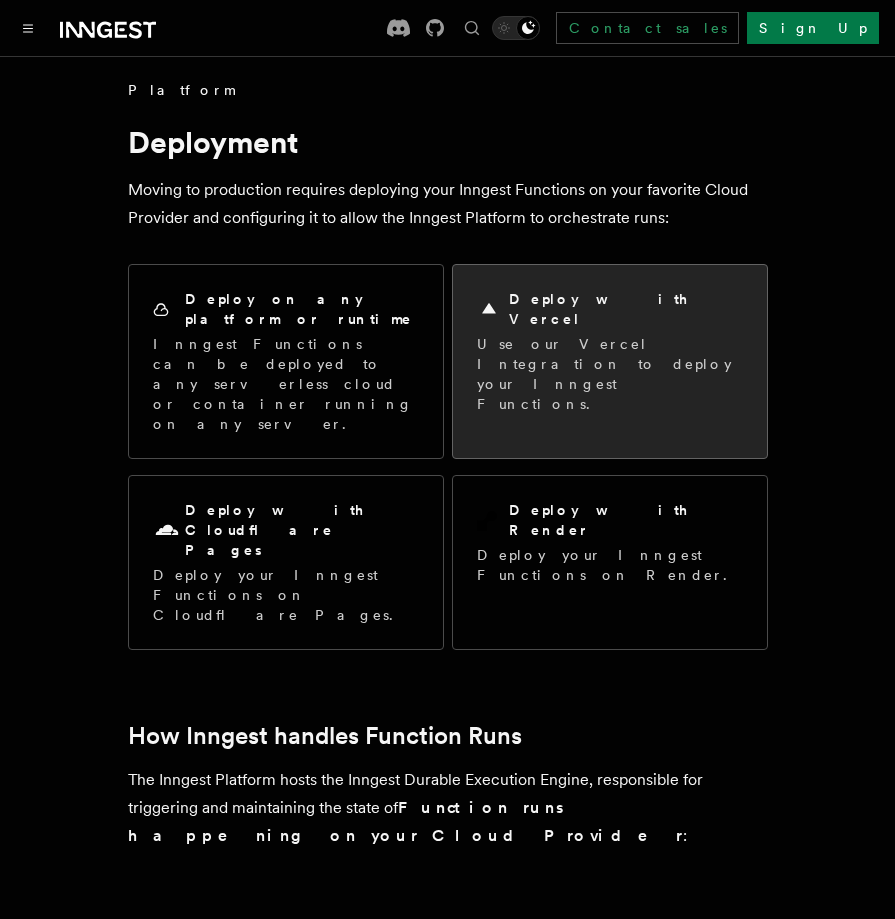 click on "Deploy with Vercel" at bounding box center [626, 309] 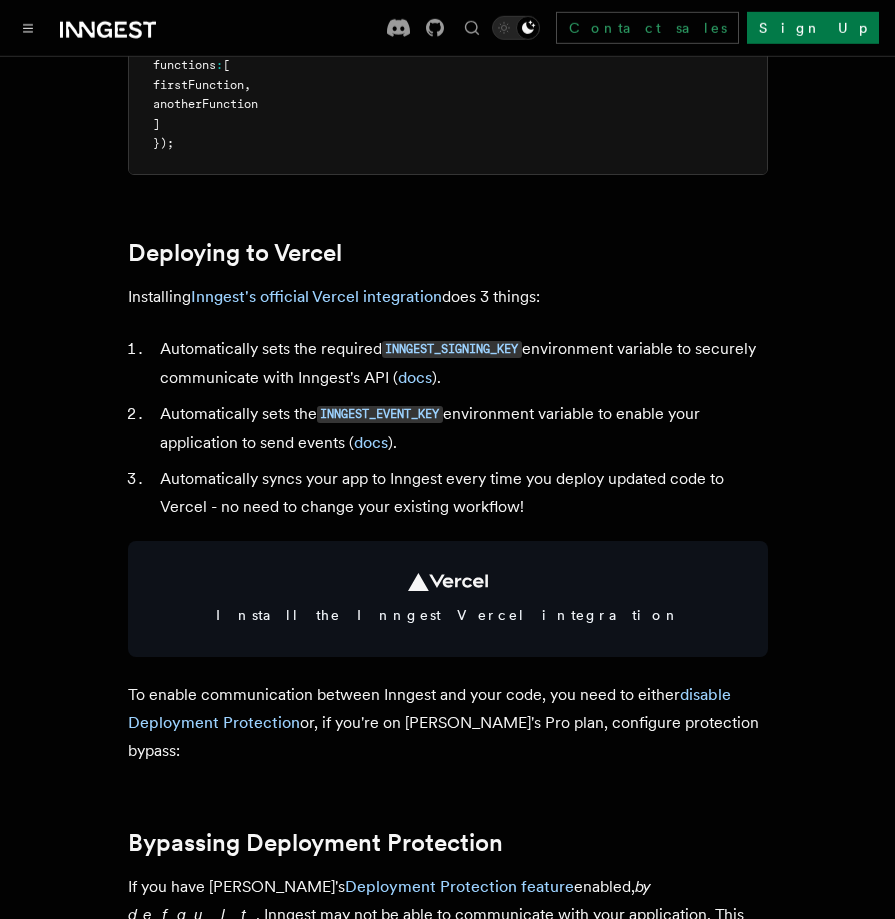 scroll, scrollTop: 798, scrollLeft: 0, axis: vertical 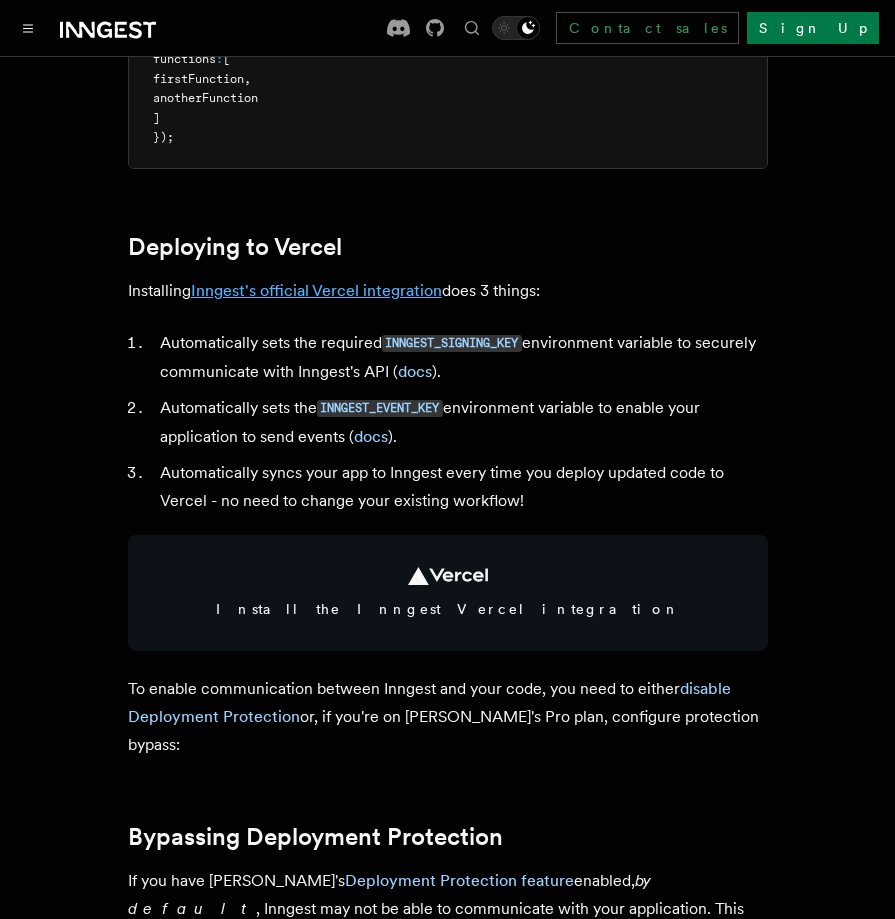 click on "Inngest's official Vercel integration" at bounding box center [316, 290] 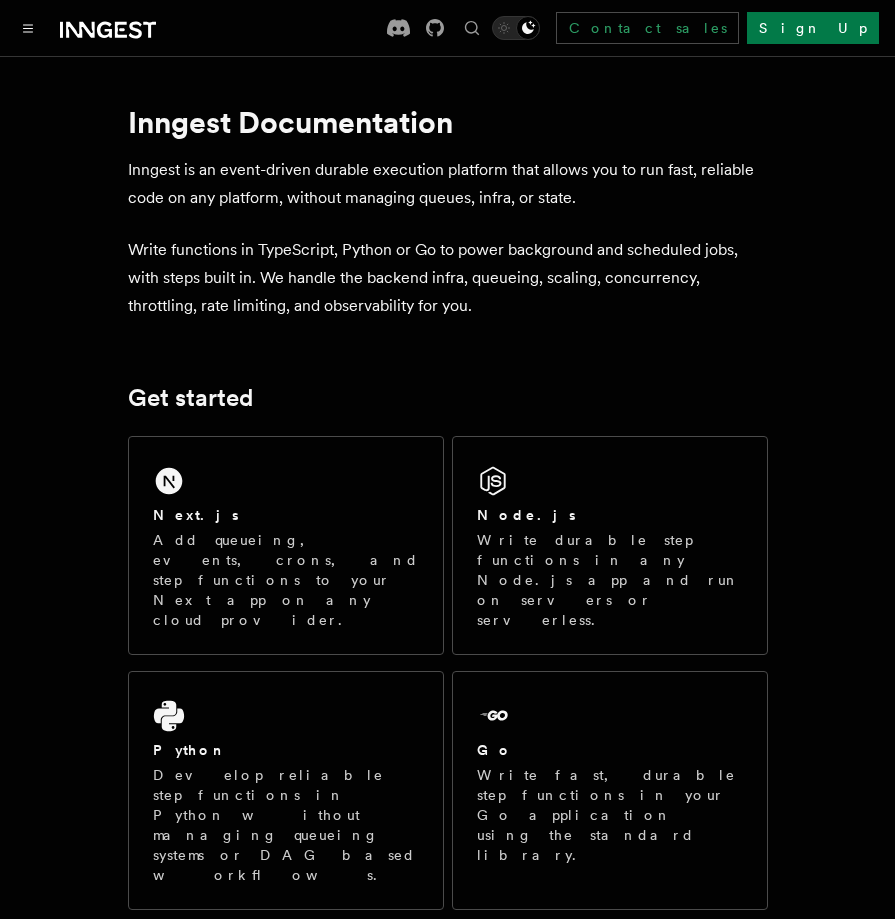 scroll, scrollTop: 0, scrollLeft: 0, axis: both 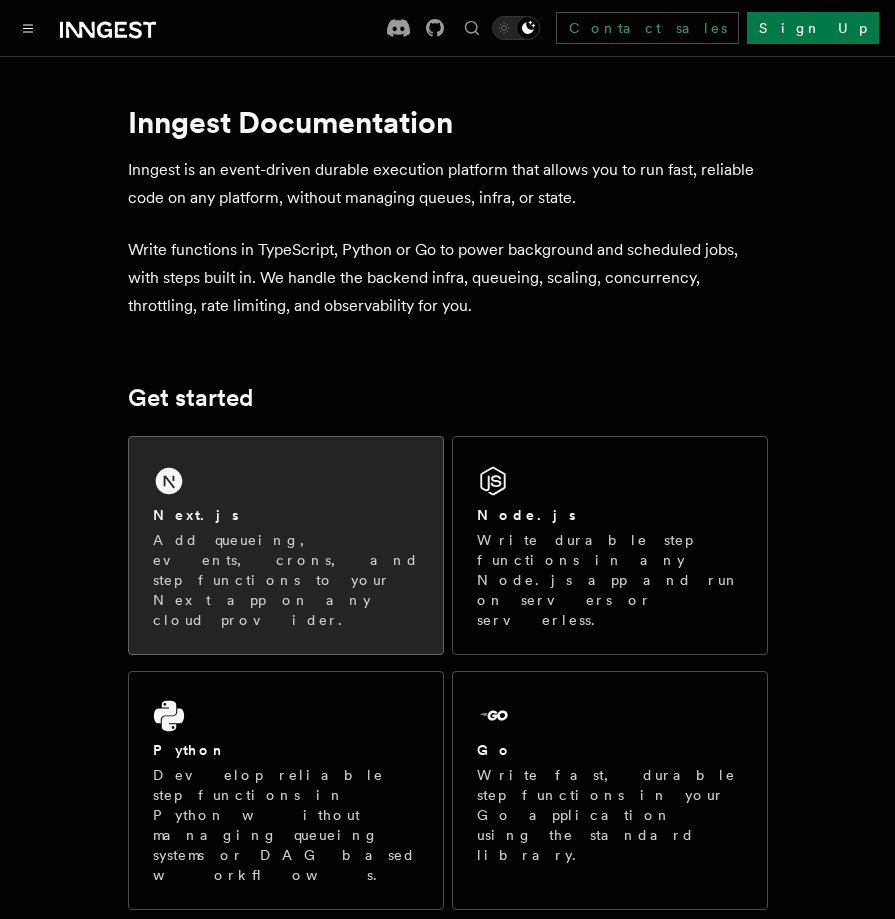 click on "Add queueing, events, crons, and step functions to your Next app on any cloud provider." at bounding box center (286, 580) 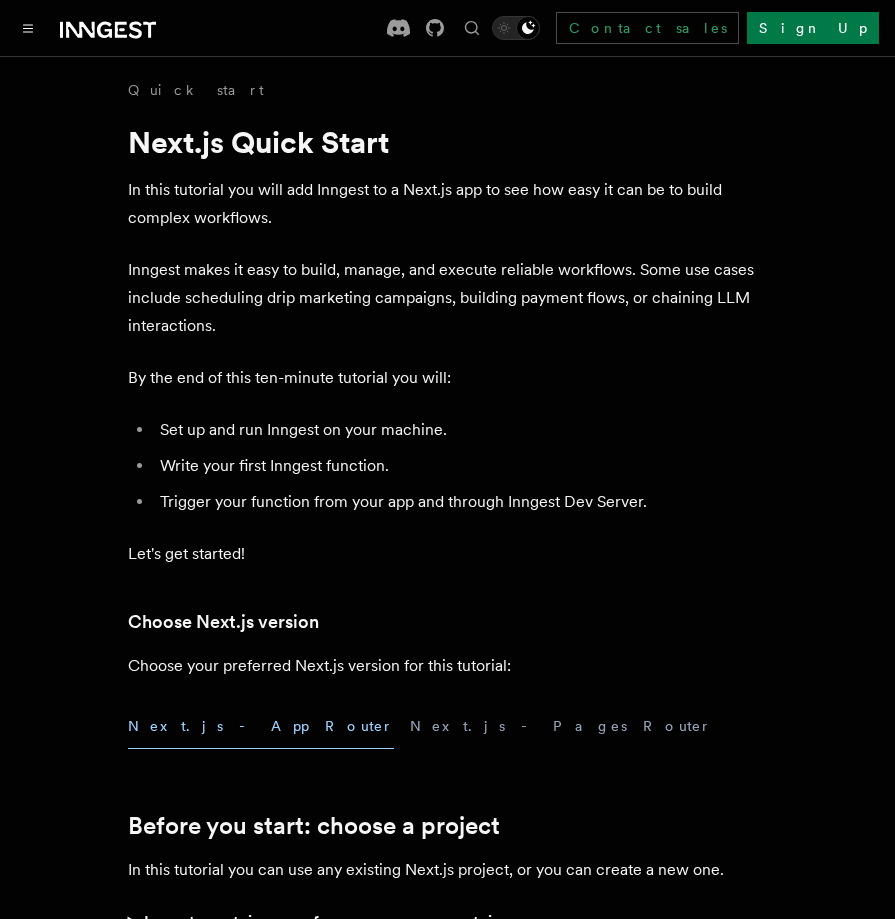 scroll, scrollTop: 0, scrollLeft: 0, axis: both 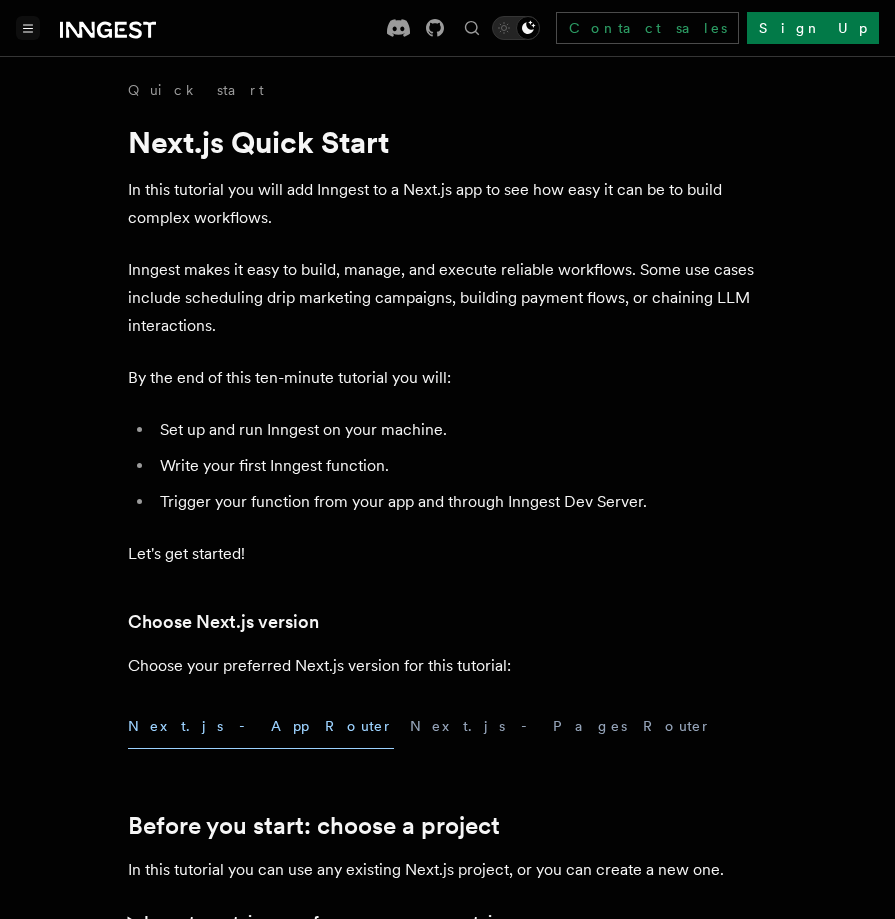 click at bounding box center [28, 28] 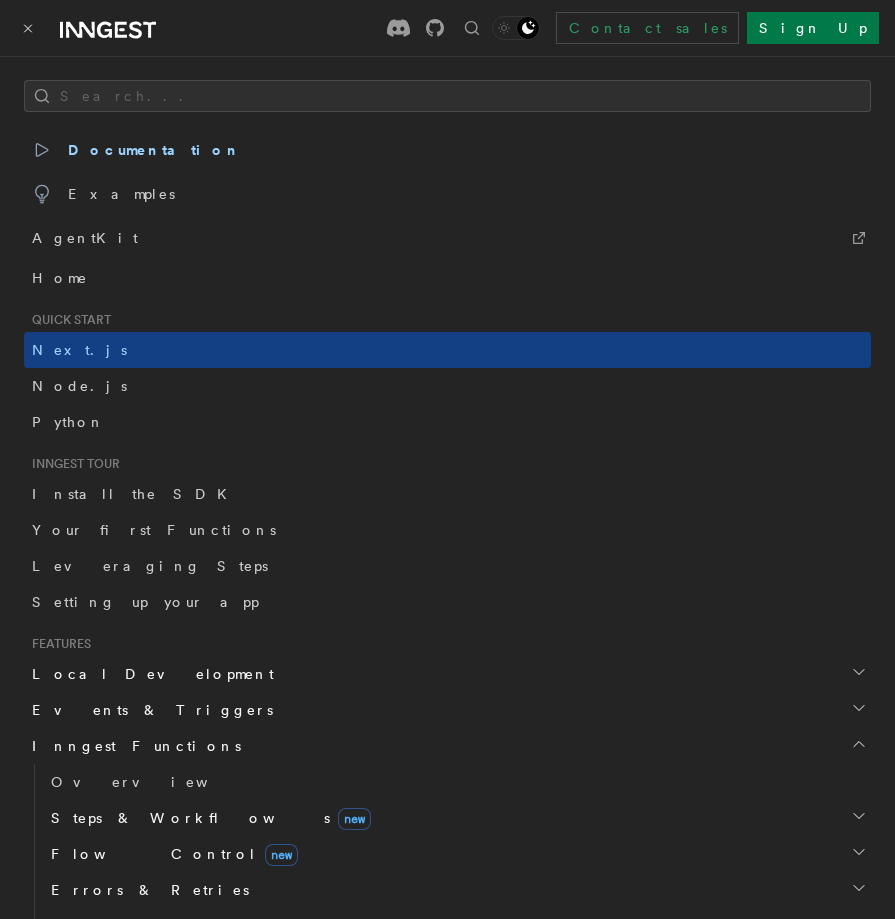 scroll, scrollTop: 570, scrollLeft: 0, axis: vertical 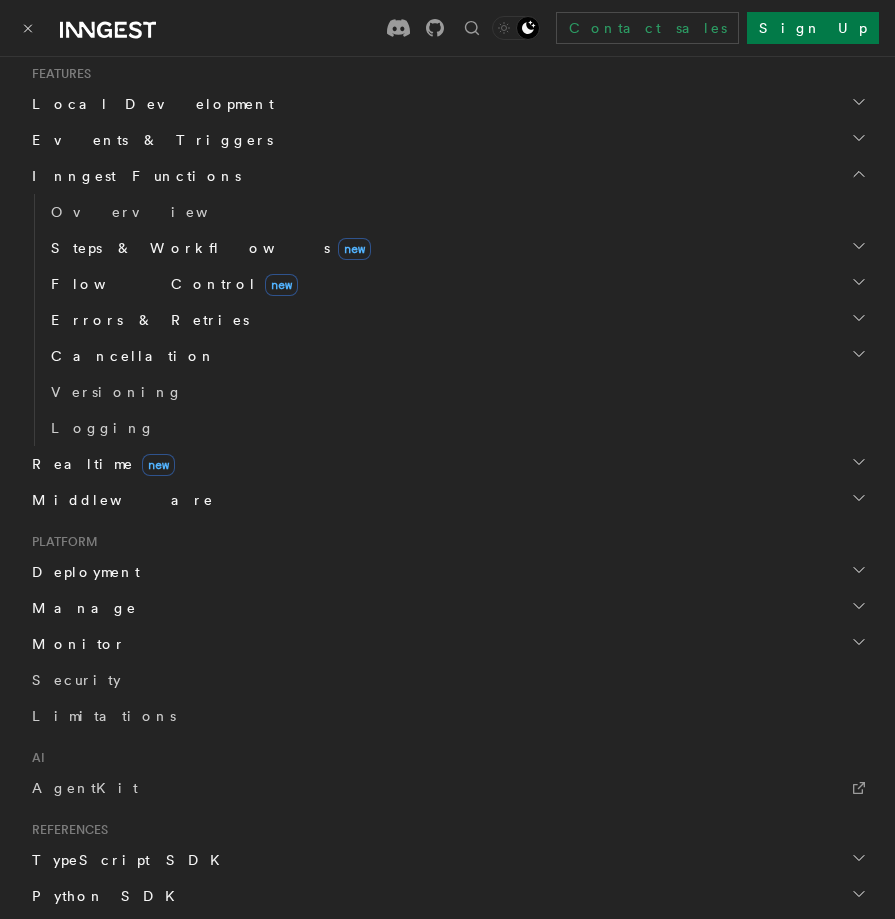 click on "Deployment" at bounding box center (82, 572) 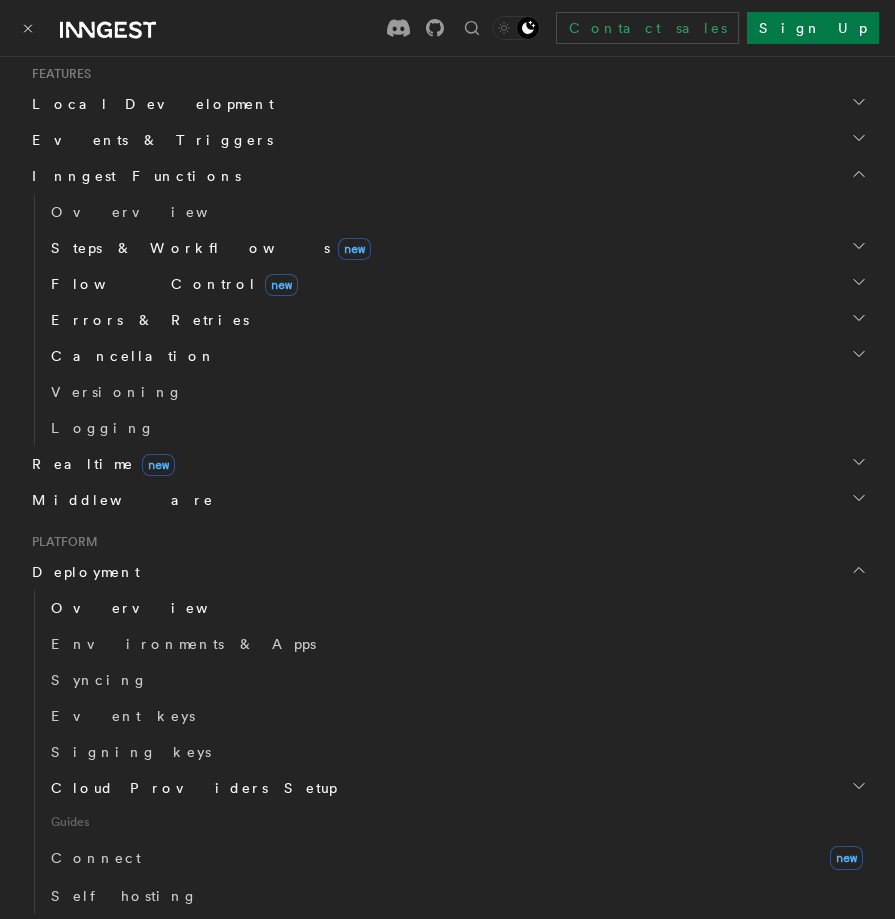 click on "Overview" at bounding box center (154, 608) 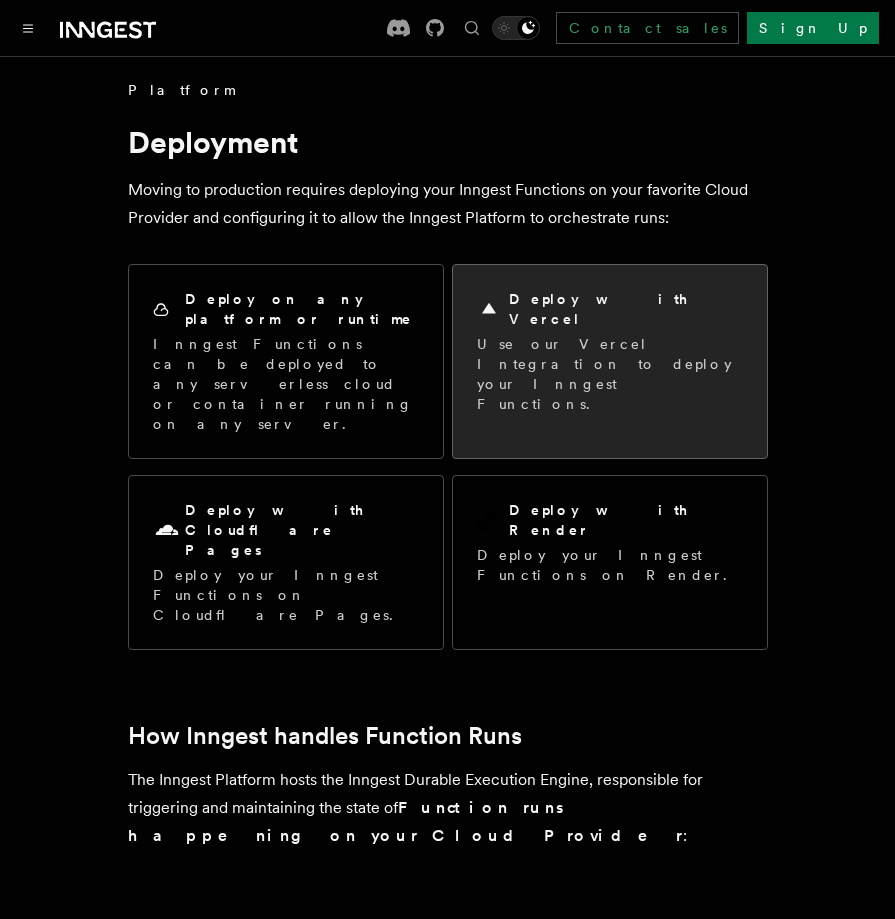 click on "Use our Vercel Integration to deploy your Inngest Functions." at bounding box center (610, 374) 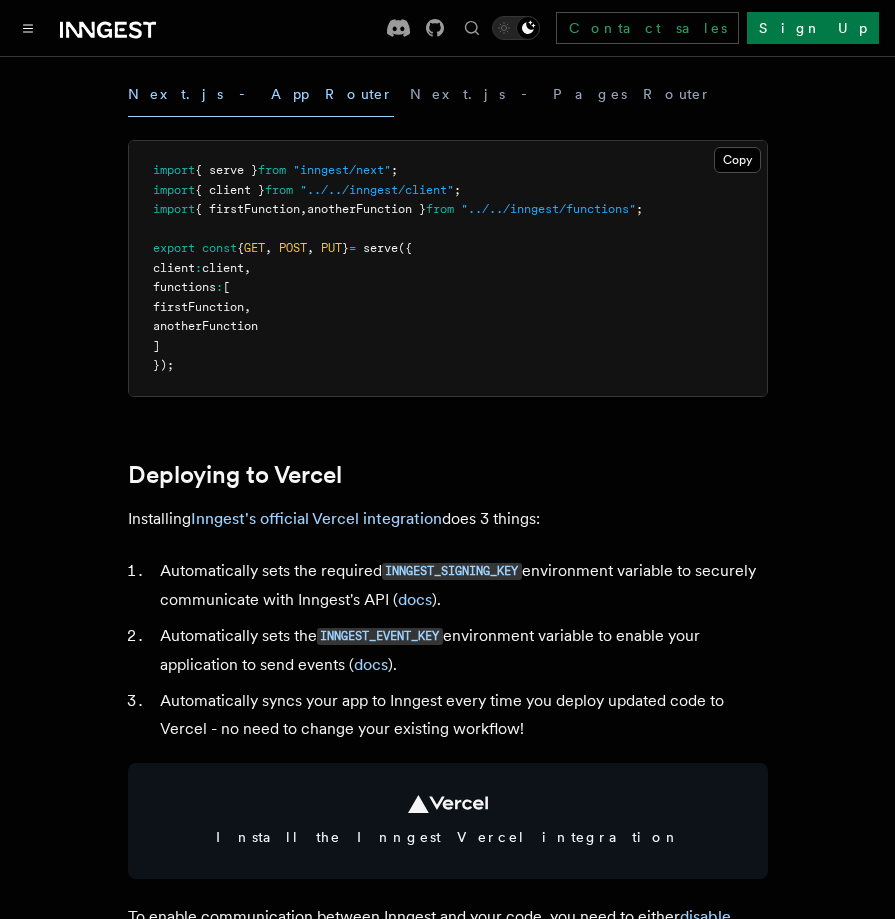 scroll, scrollTop: 1026, scrollLeft: 0, axis: vertical 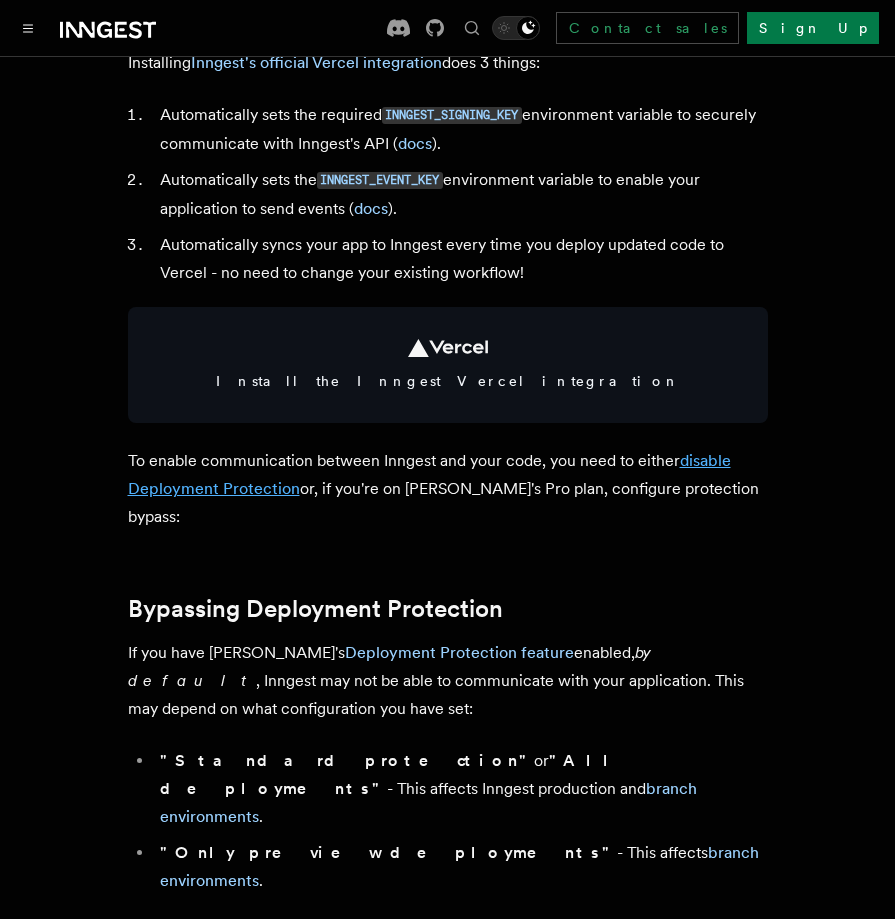 click on "disable Deployment Protection" at bounding box center (429, 474) 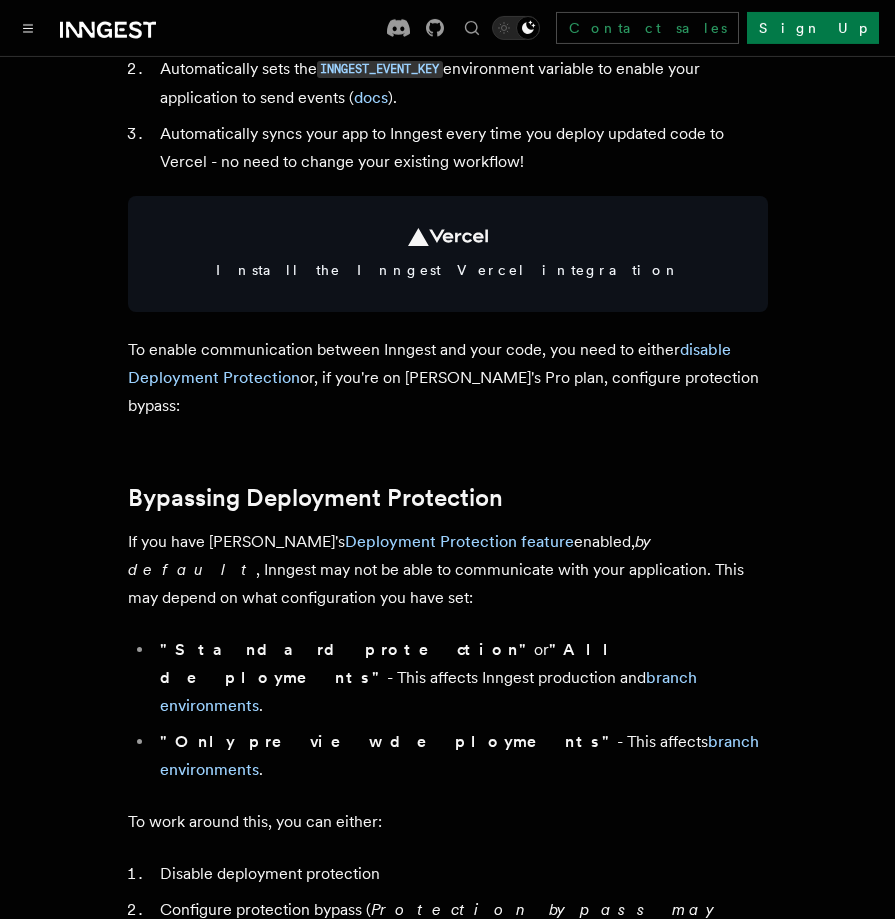 scroll, scrollTop: 1254, scrollLeft: 0, axis: vertical 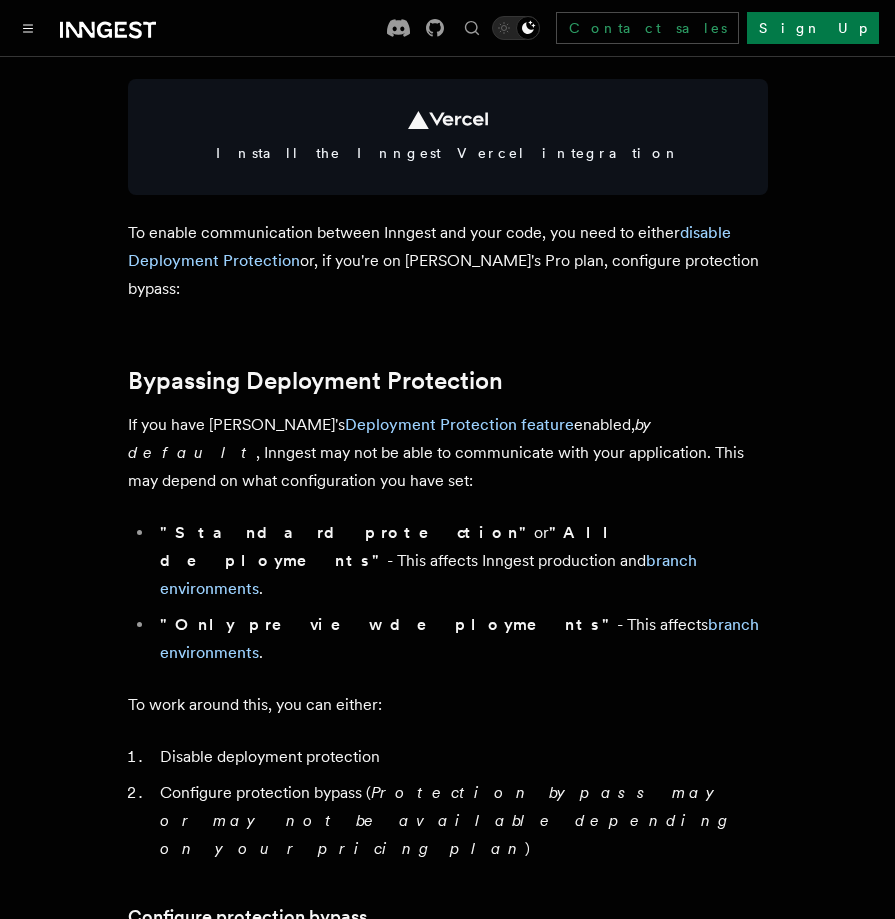 click on "Platform Deployment Cloud Providers Setup Vercel
Inngest enables you to host your functions on Vercel using their  serverless functions platform . This allows you to deploy your Inngest functions right alongside your existing website and API functions running on Vercel.
Inngest will call your functions securely via HTTP request on-demand, whether triggered by an event or on a schedule in the case of cron jobs.
Hosting Inngest functions on Vercel
After you've written your functions using  Next.js  or Vercel's  Express-like  functions within your project, you need to serve them via the  serve  handler. Using the  serve  handler, create a Vercel/Next.js function at the  /api/inngest  endpoint. Here's an example in a Next.js app:
Choose the Next.js App Router or Pages Router:
Next.js - App Router Next.js - Pages Router Copy Copied import  { serve }  from   "inngest/next" ;
import  { client }  from   "../../inngest/client" ;
import  { firstFunction ,  anotherFunction }  from   ;
export   const" at bounding box center (447, 911) 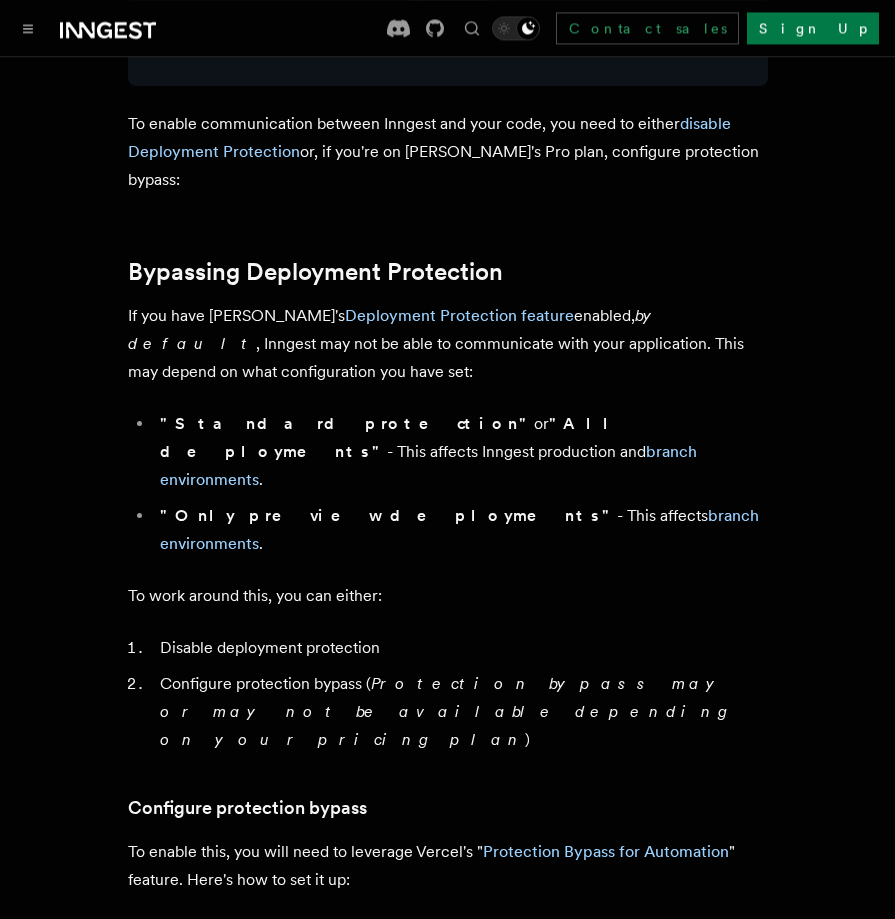 scroll, scrollTop: 1199, scrollLeft: 0, axis: vertical 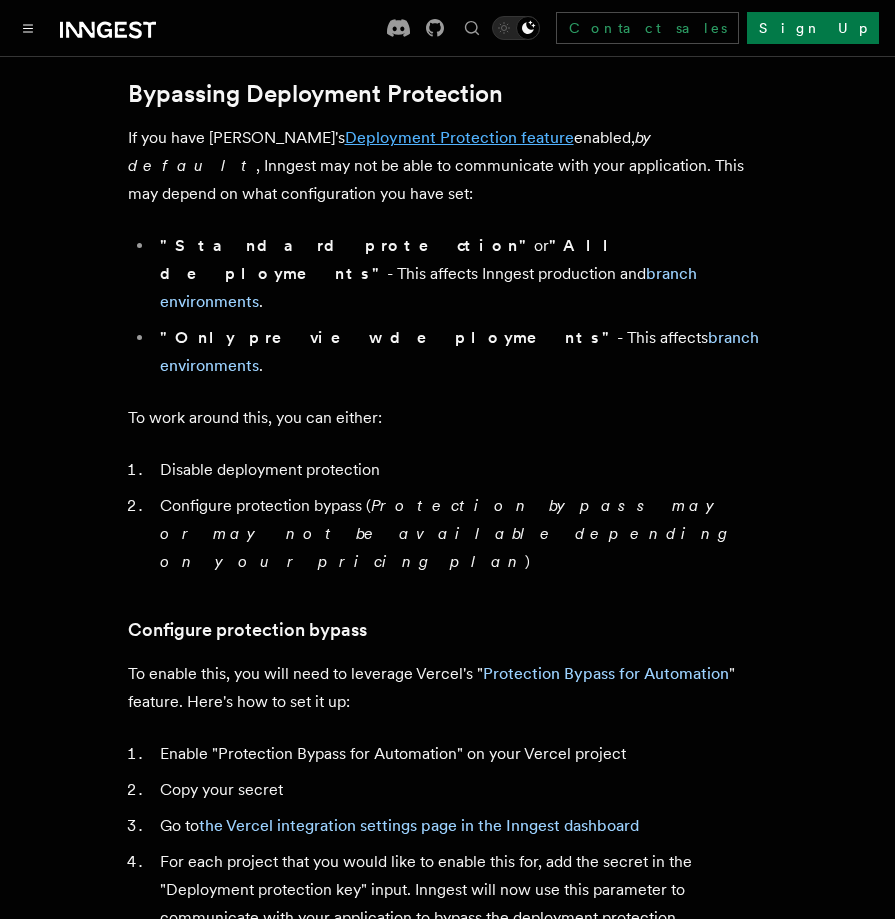 click on "Deployment Protection feature" at bounding box center [459, 137] 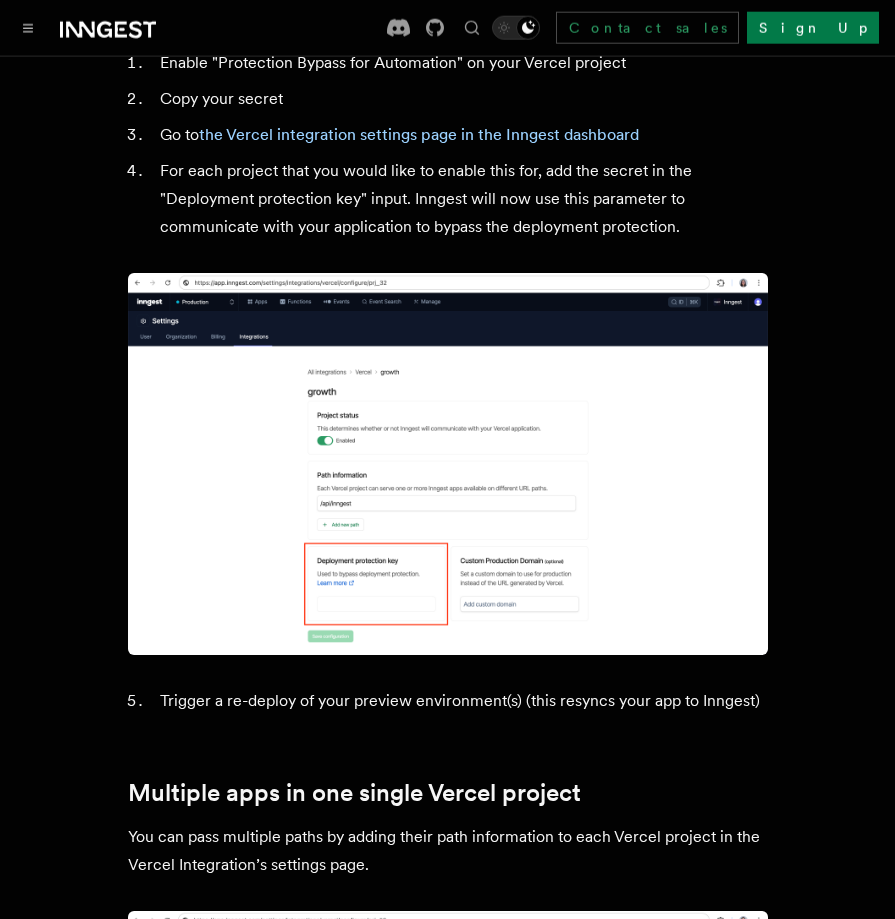 scroll, scrollTop: 2280, scrollLeft: 0, axis: vertical 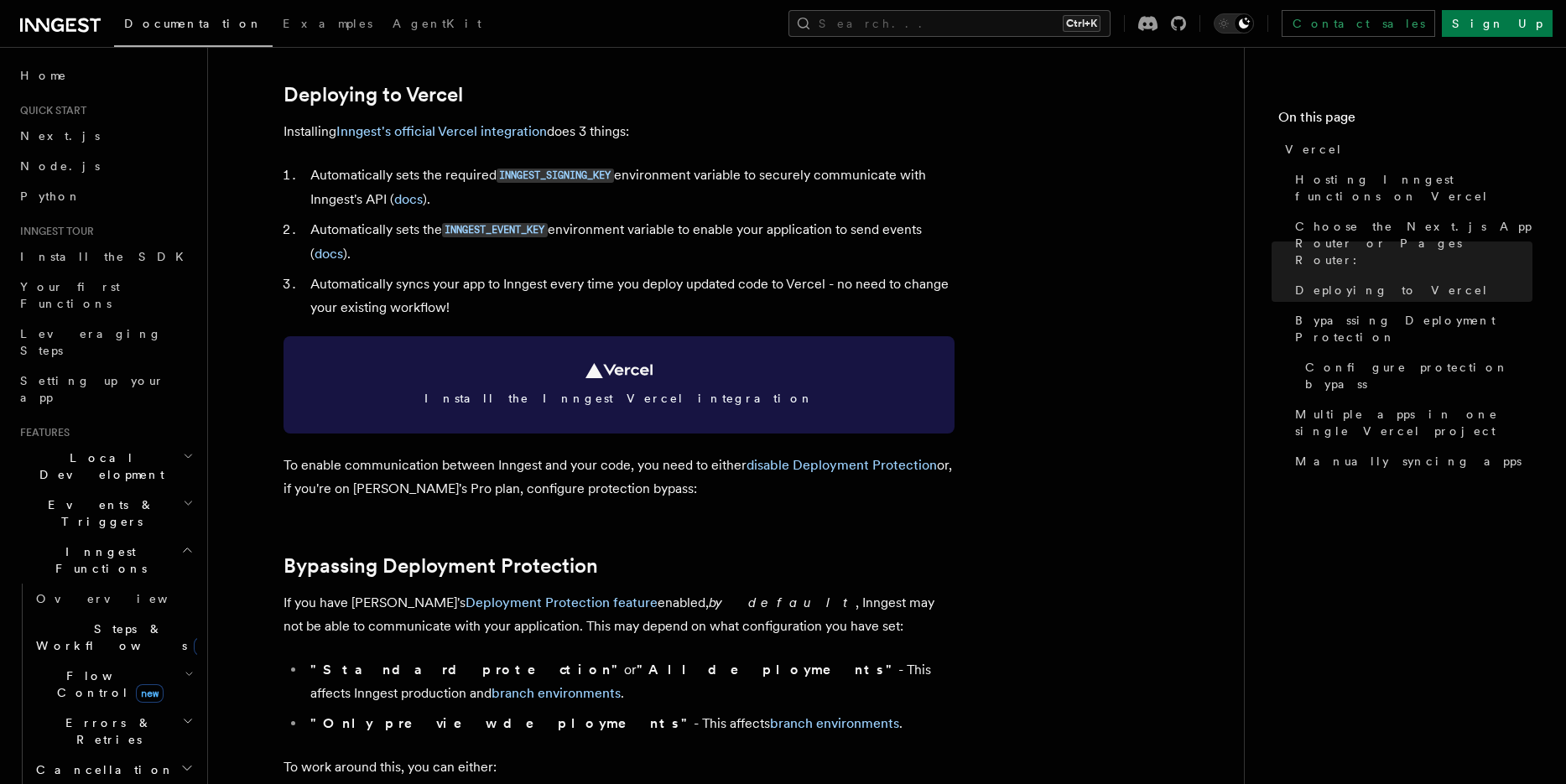 click on "Install the Inngest Vercel integration" at bounding box center (619, 385) 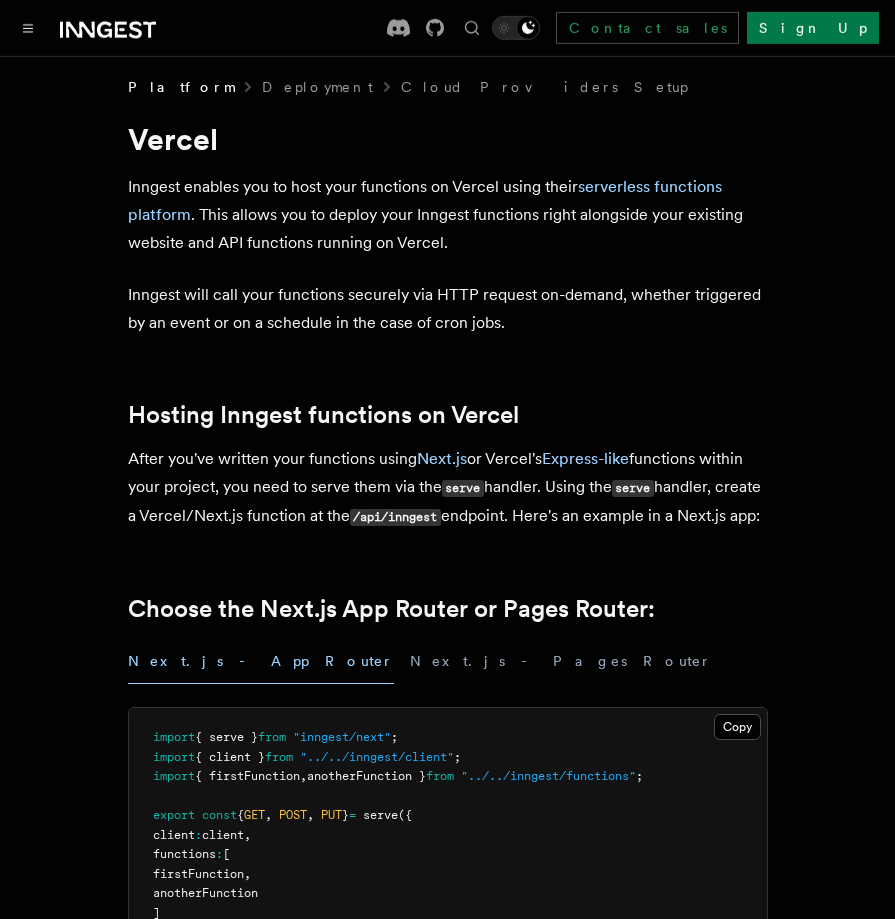 scroll, scrollTop: 0, scrollLeft: 0, axis: both 